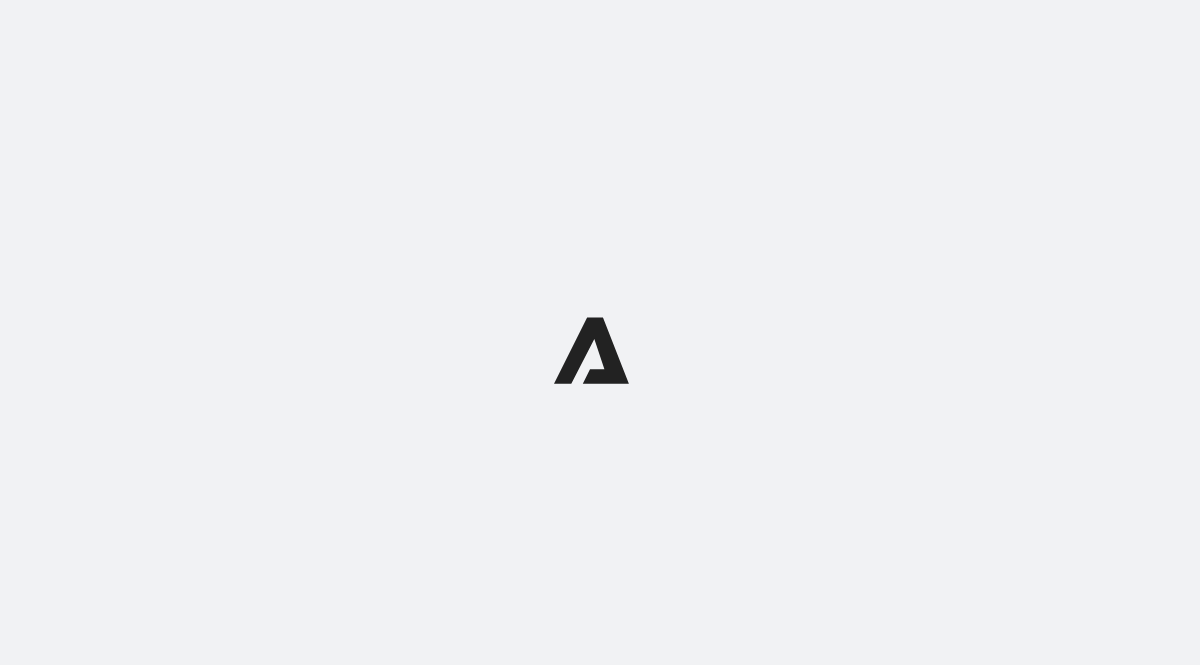 scroll, scrollTop: 0, scrollLeft: 0, axis: both 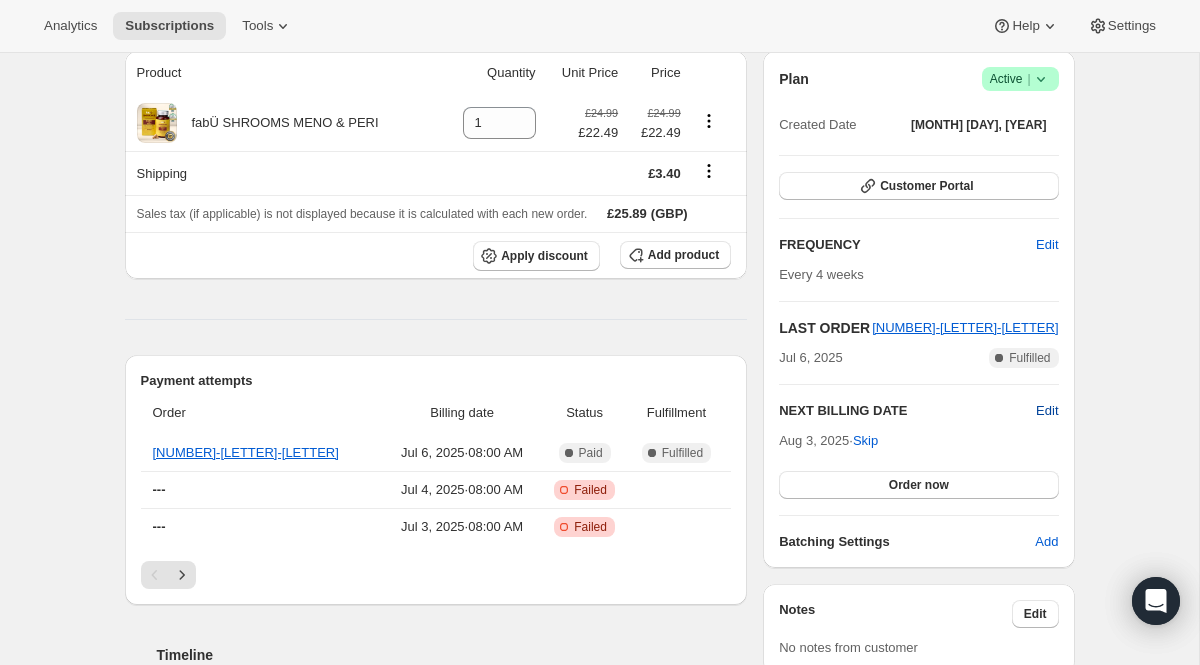 click on "Edit" at bounding box center [1047, 411] 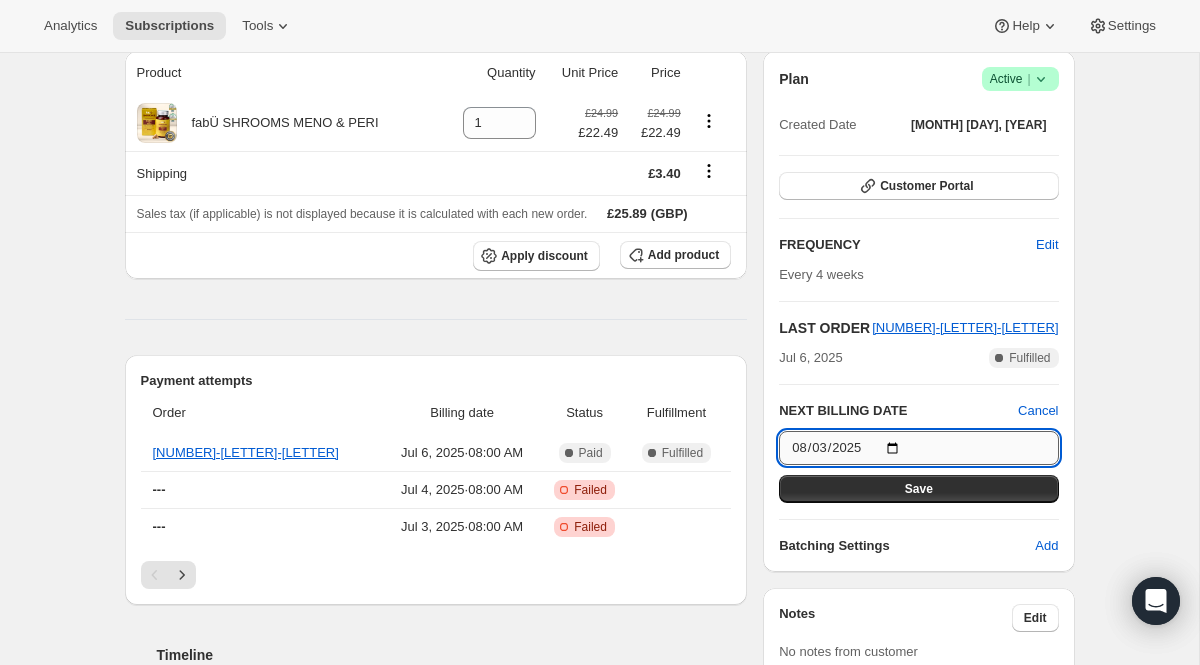 click on "2025-08-03" at bounding box center [918, 448] 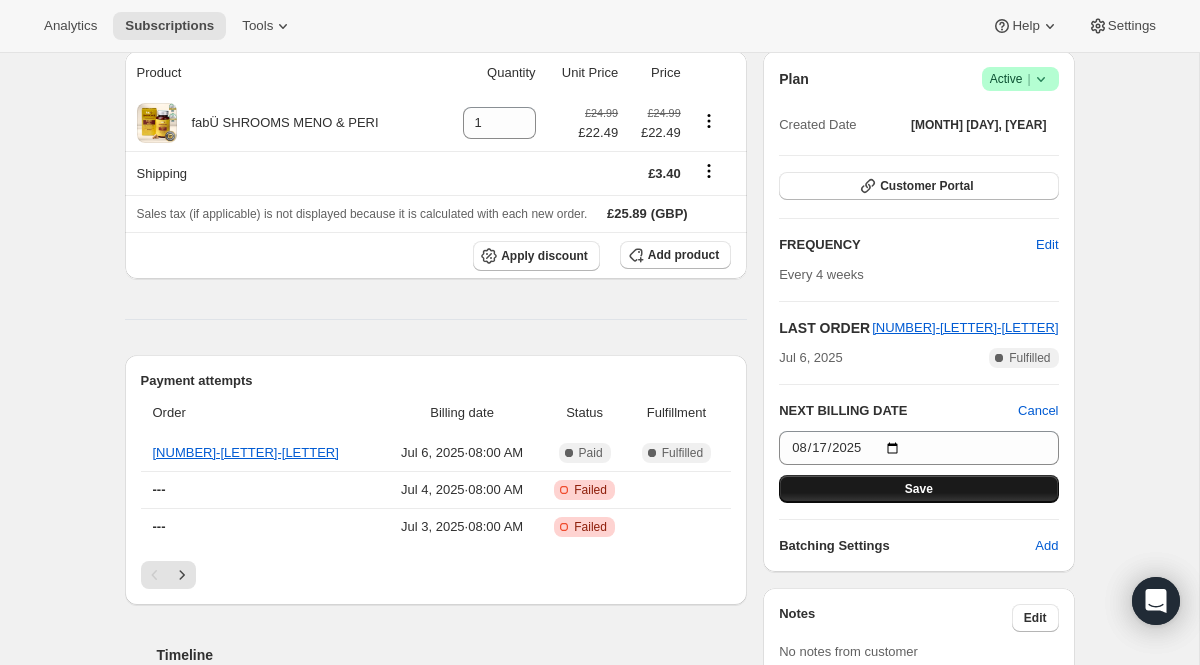 click on "Save" at bounding box center (919, 489) 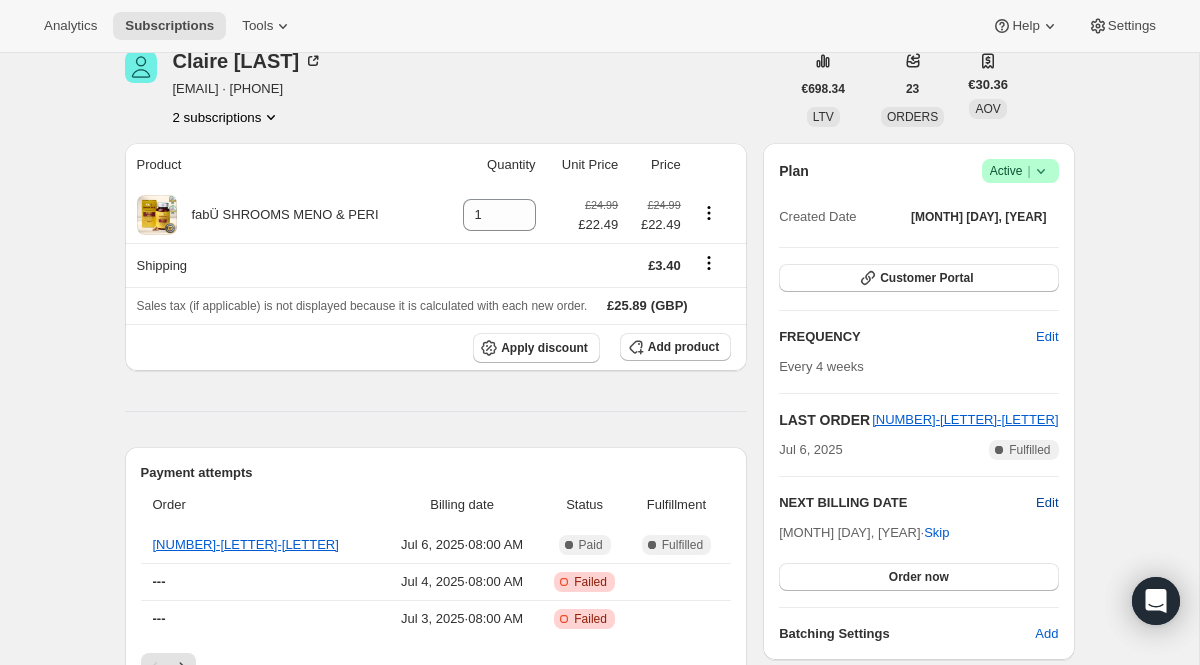click on "Edit" at bounding box center (1047, 503) 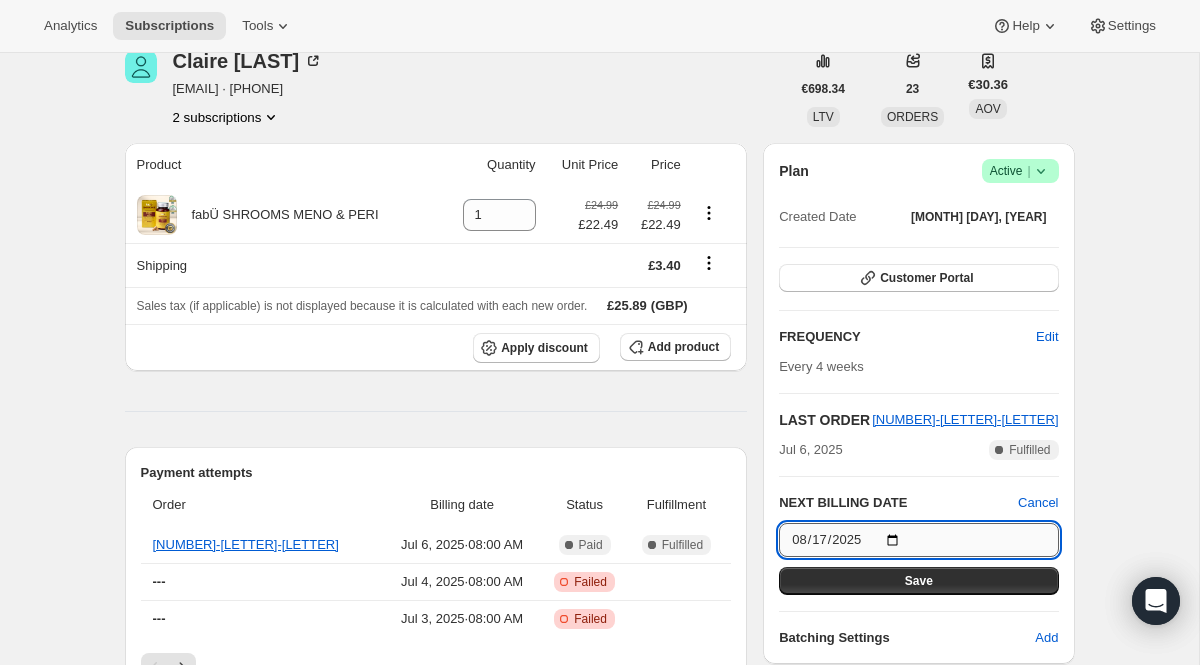 click on "2025-08-17" at bounding box center (918, 540) 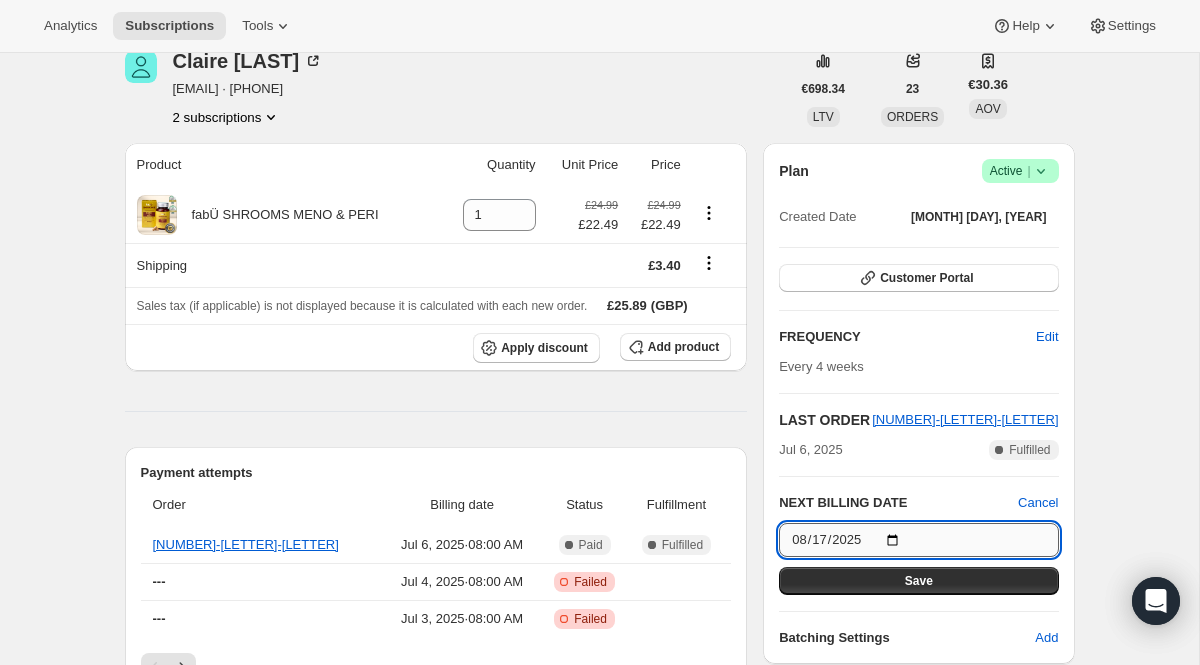 type on "2025-08-15" 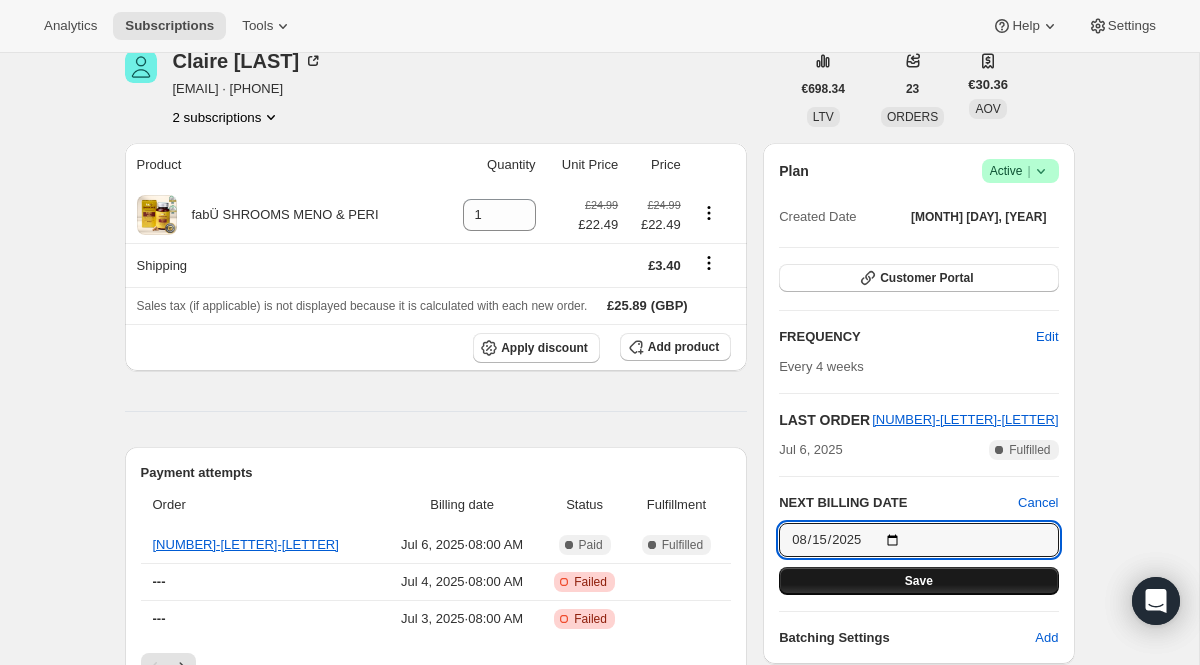 click on "Save" at bounding box center [918, 581] 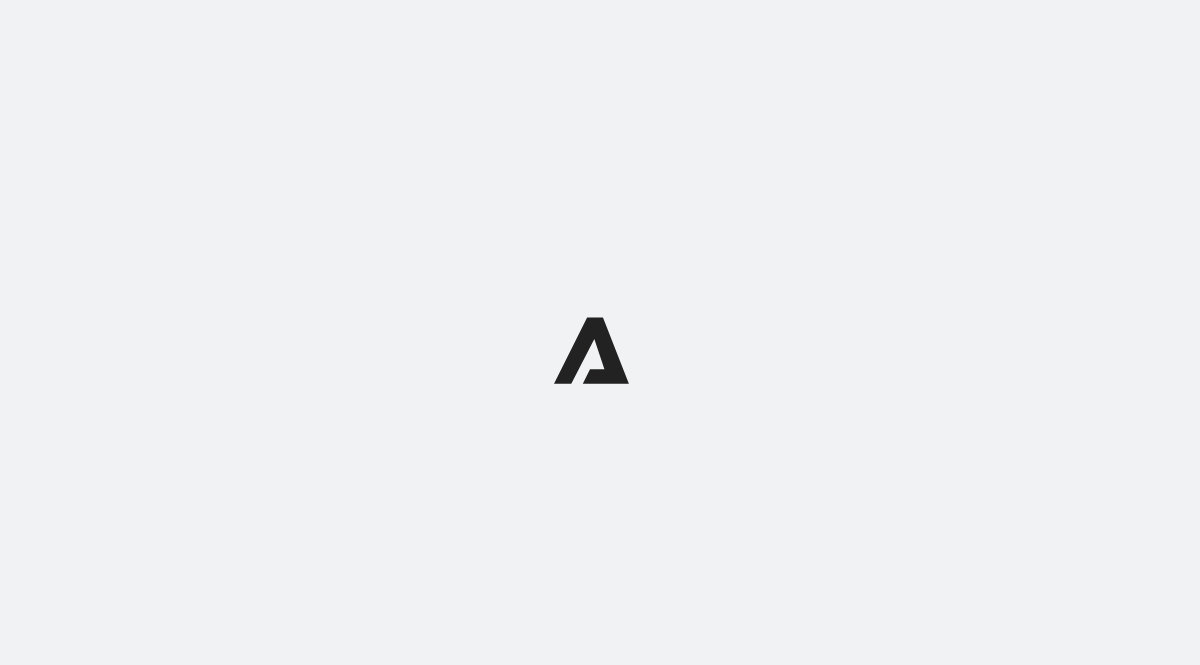 scroll, scrollTop: 0, scrollLeft: 0, axis: both 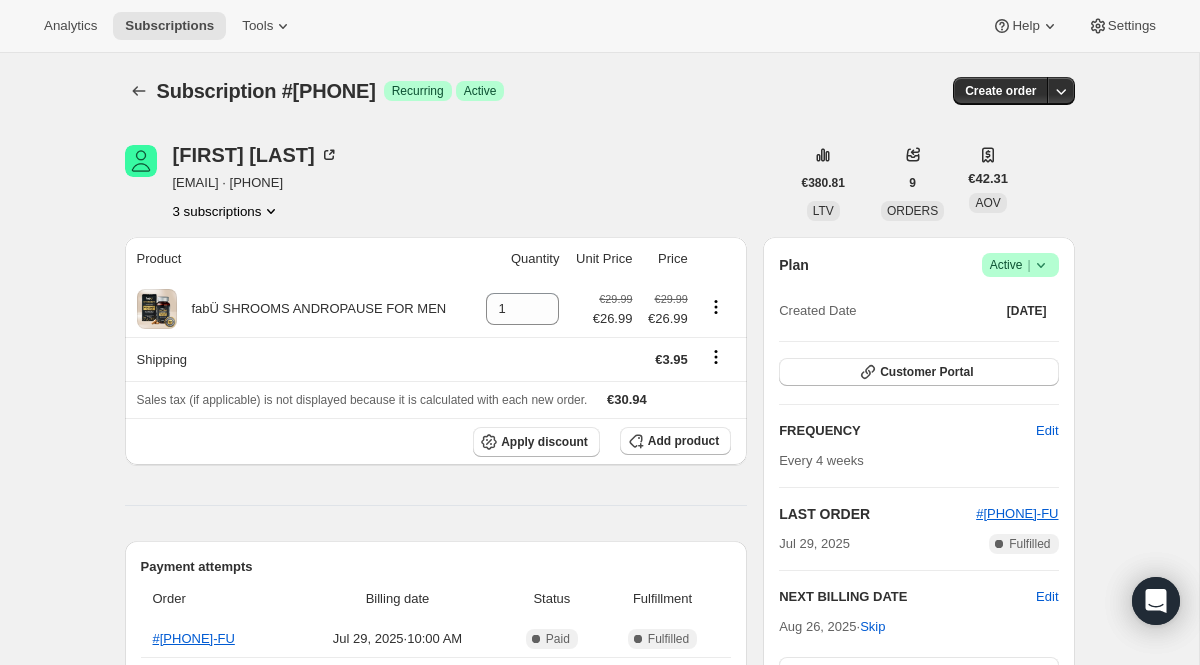 click on "Active |" at bounding box center [1020, 265] 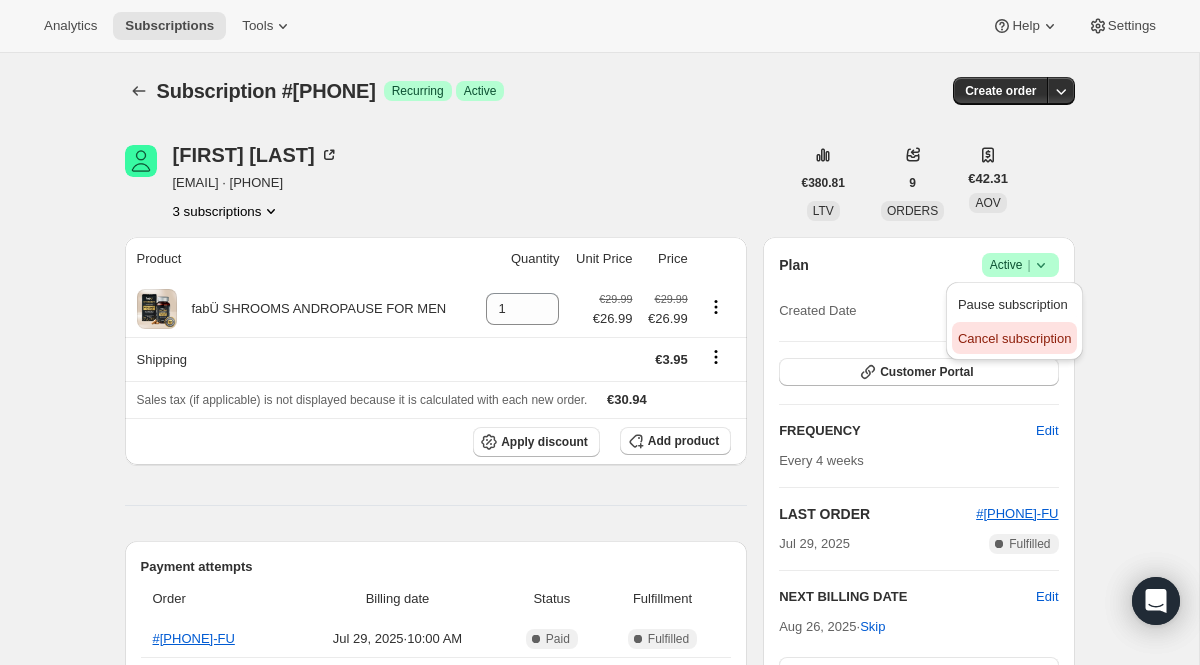 click on "Cancel subscription" at bounding box center [1014, 339] 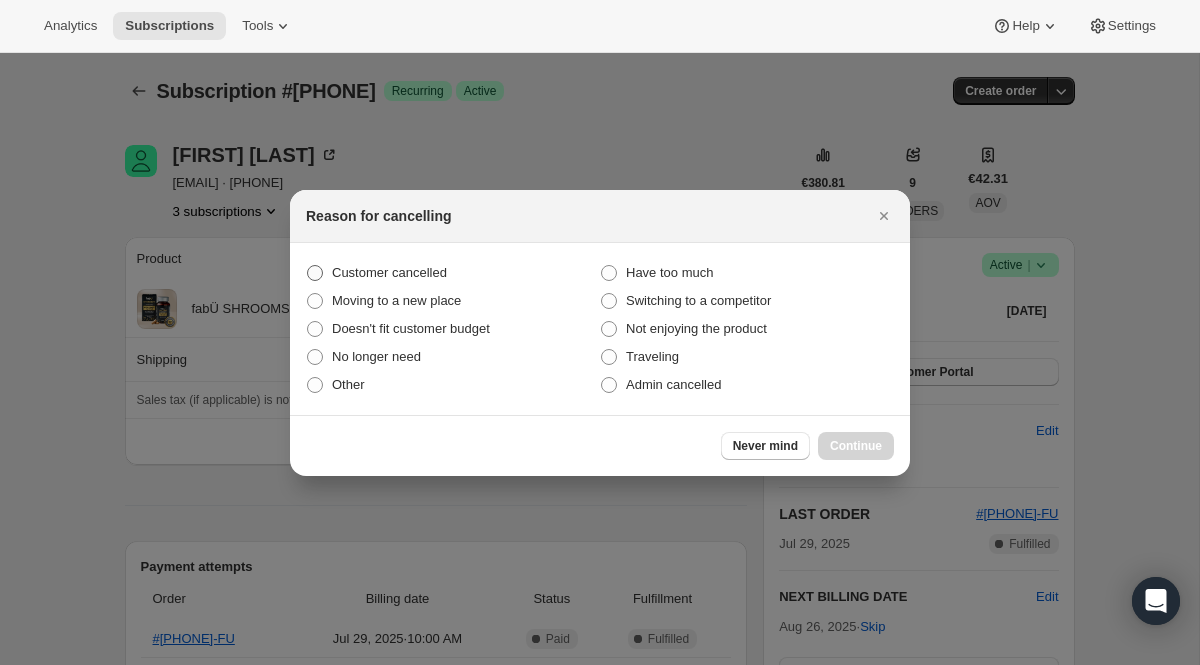 click on "Customer cancelled" at bounding box center [453, 273] 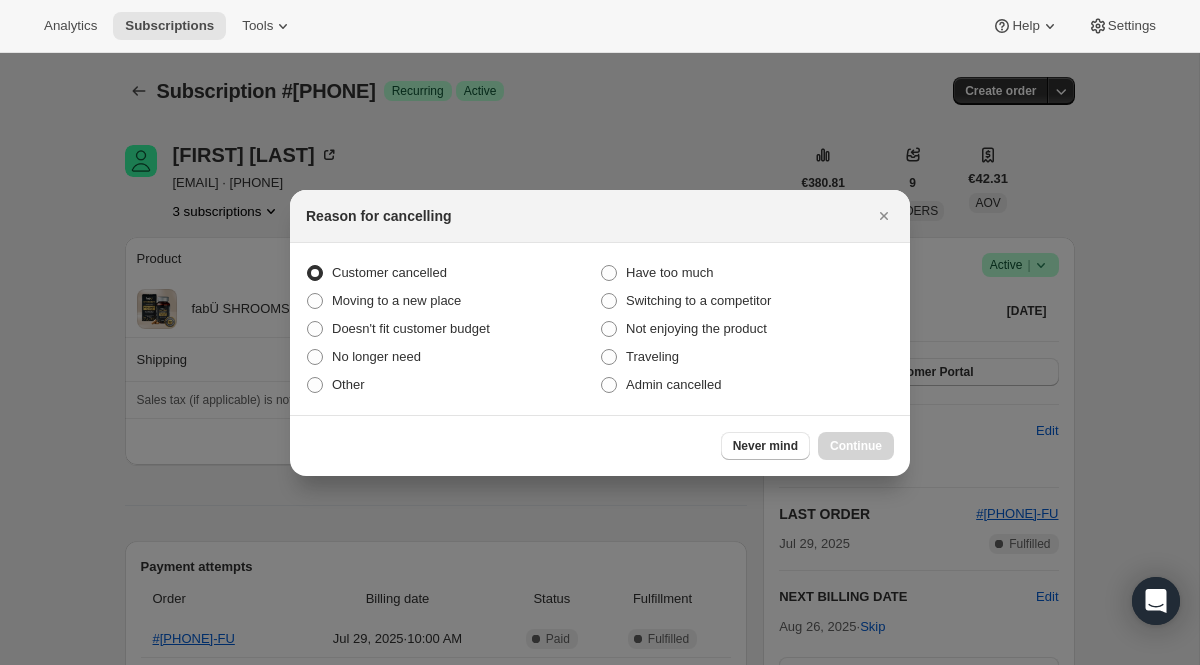 radio on "true" 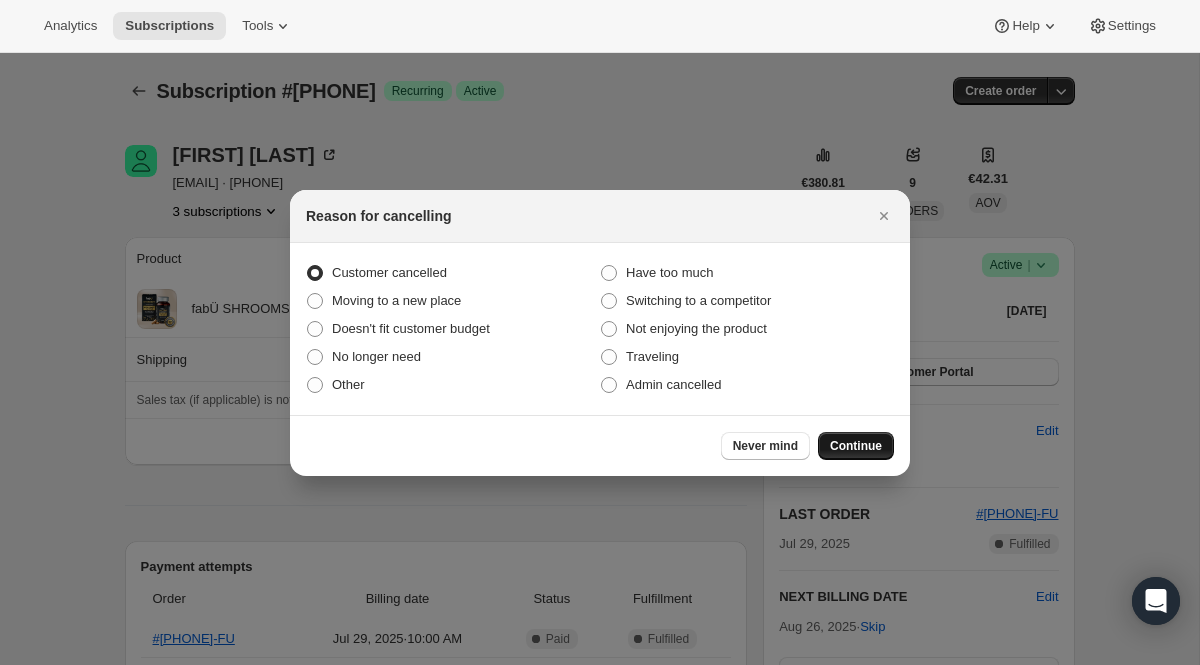 click on "Continue" at bounding box center [856, 446] 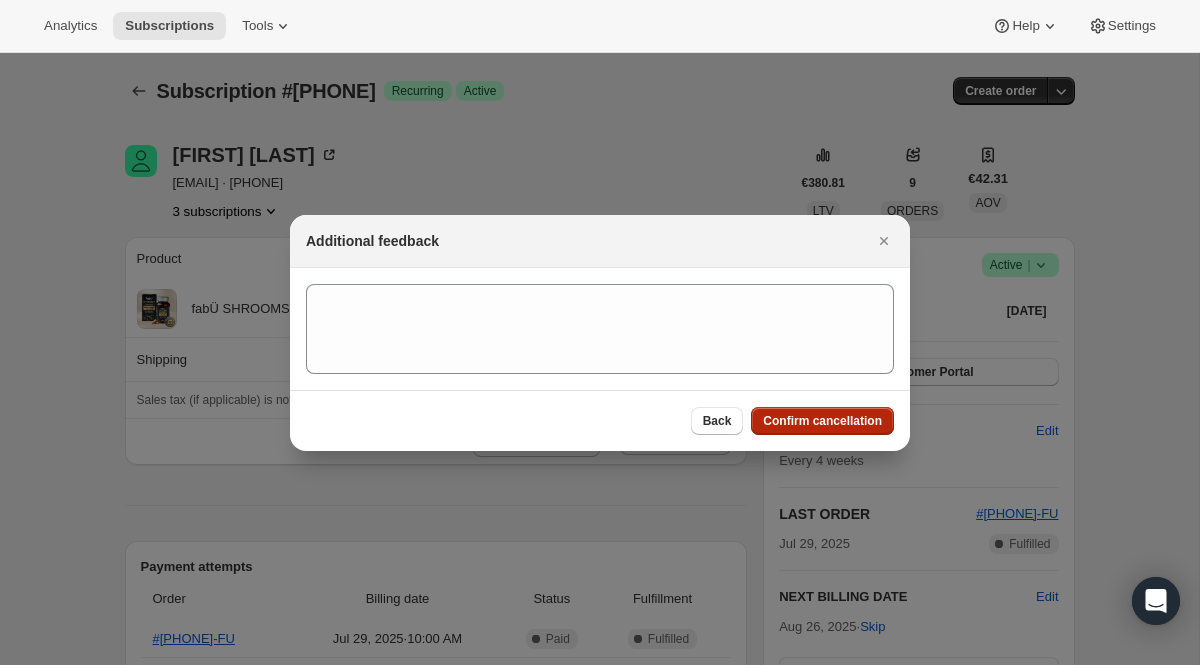click on "Confirm cancellation" at bounding box center [822, 421] 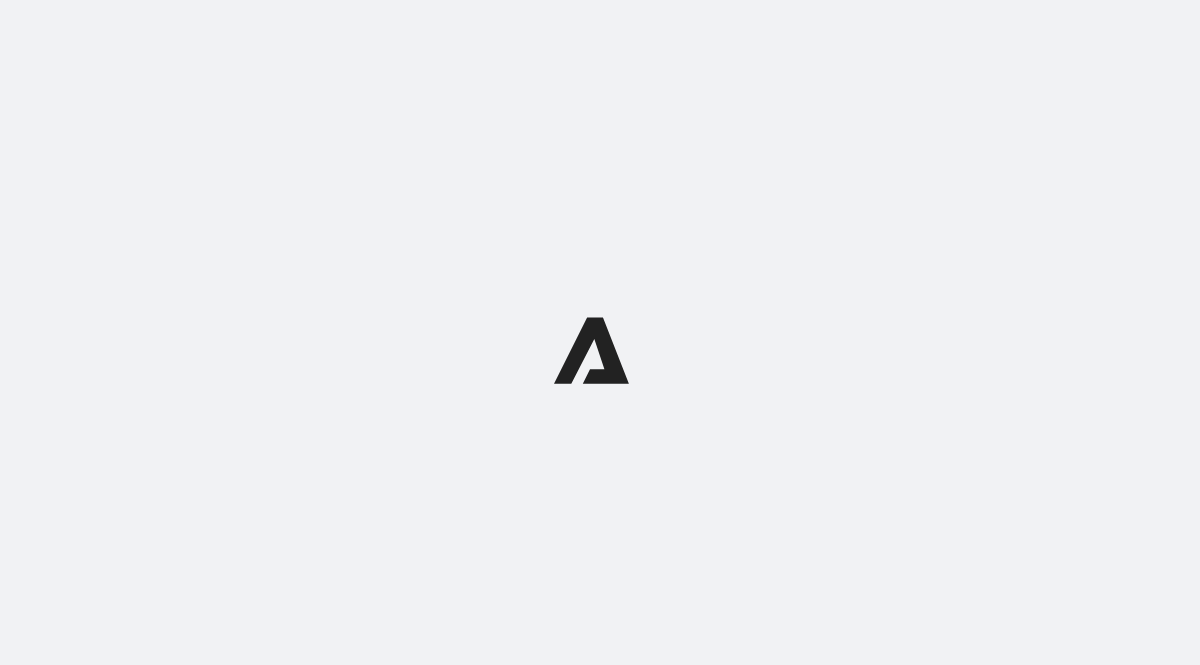 scroll, scrollTop: 0, scrollLeft: 0, axis: both 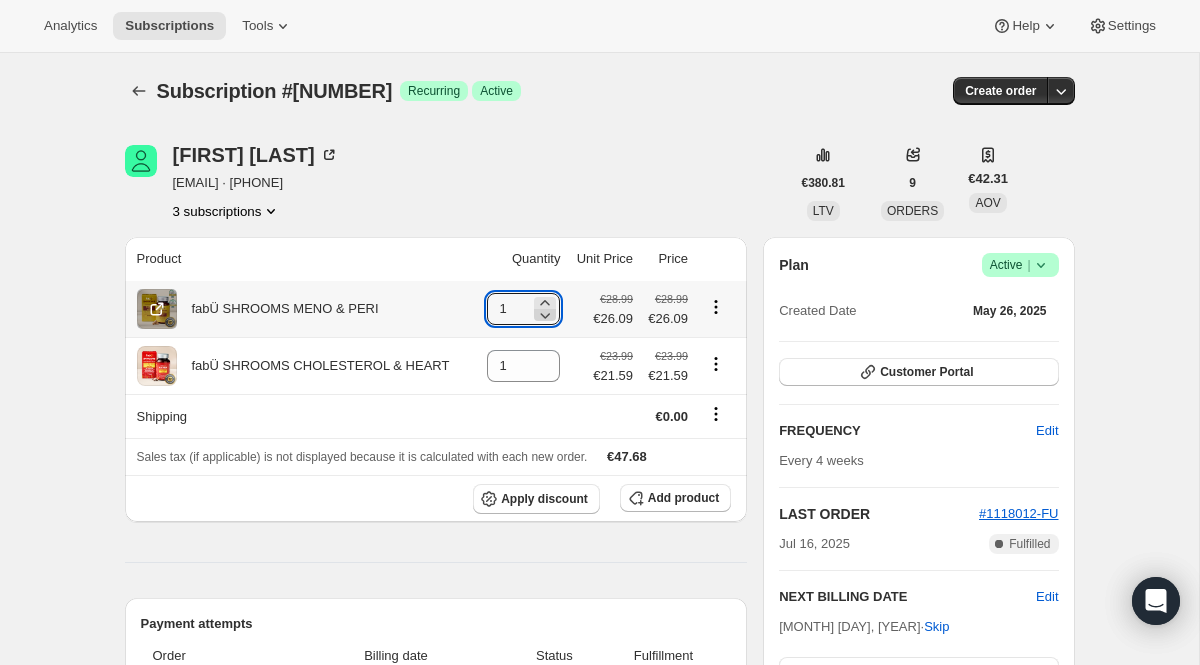 click 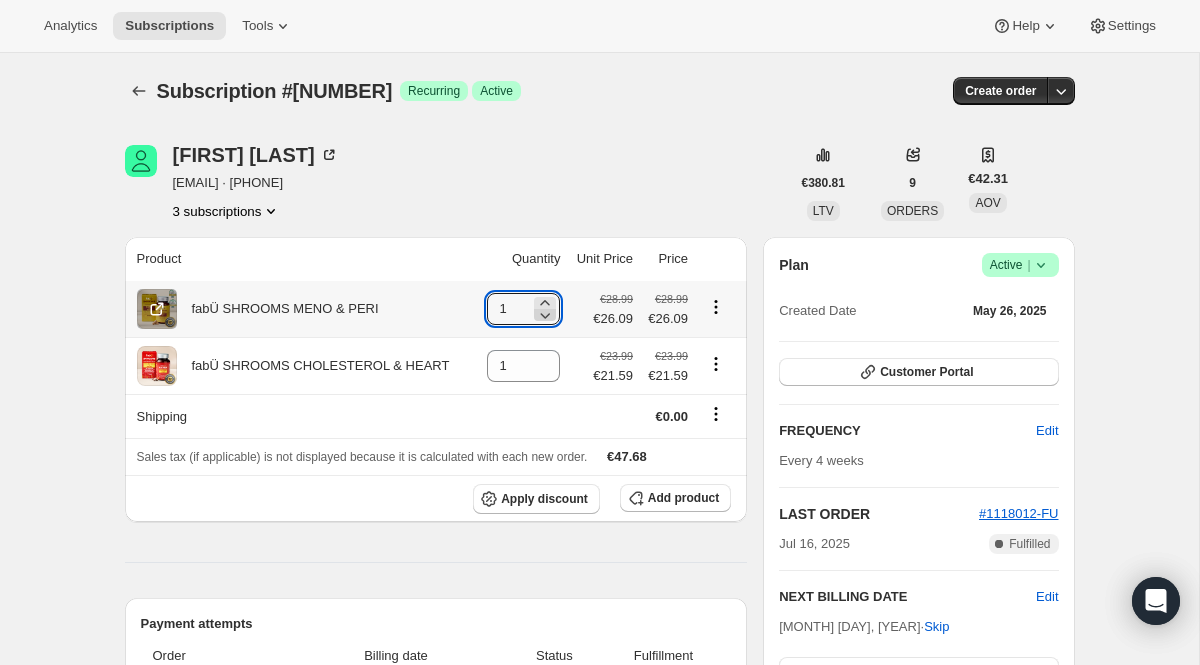 type on "0" 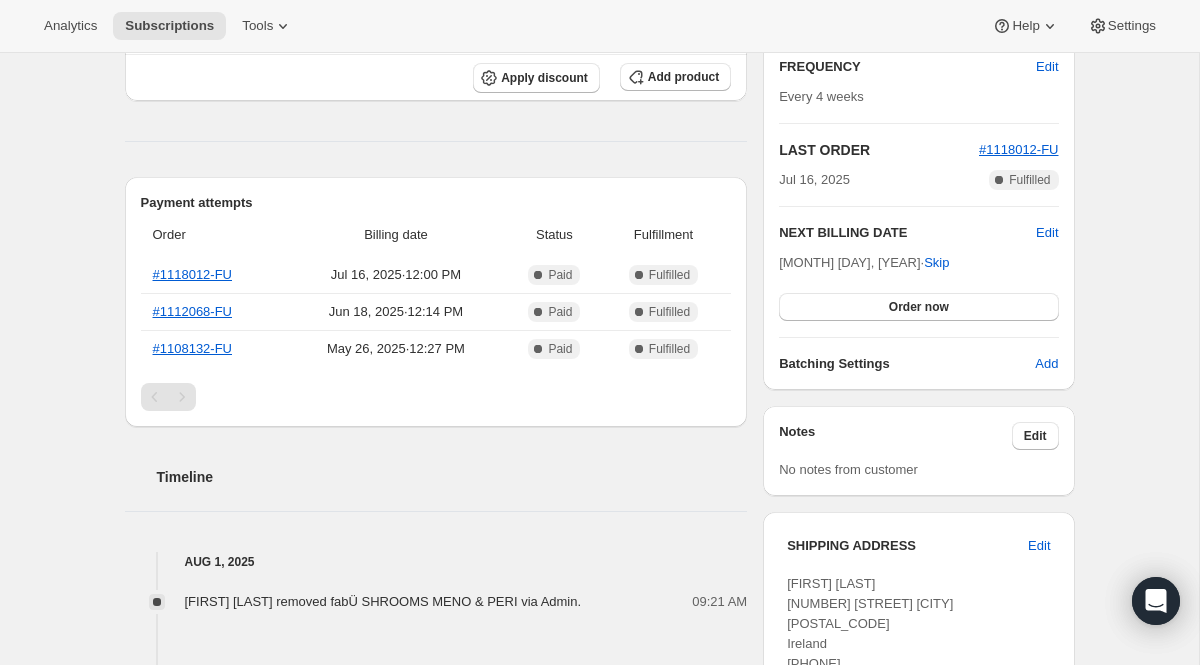 scroll, scrollTop: 0, scrollLeft: 0, axis: both 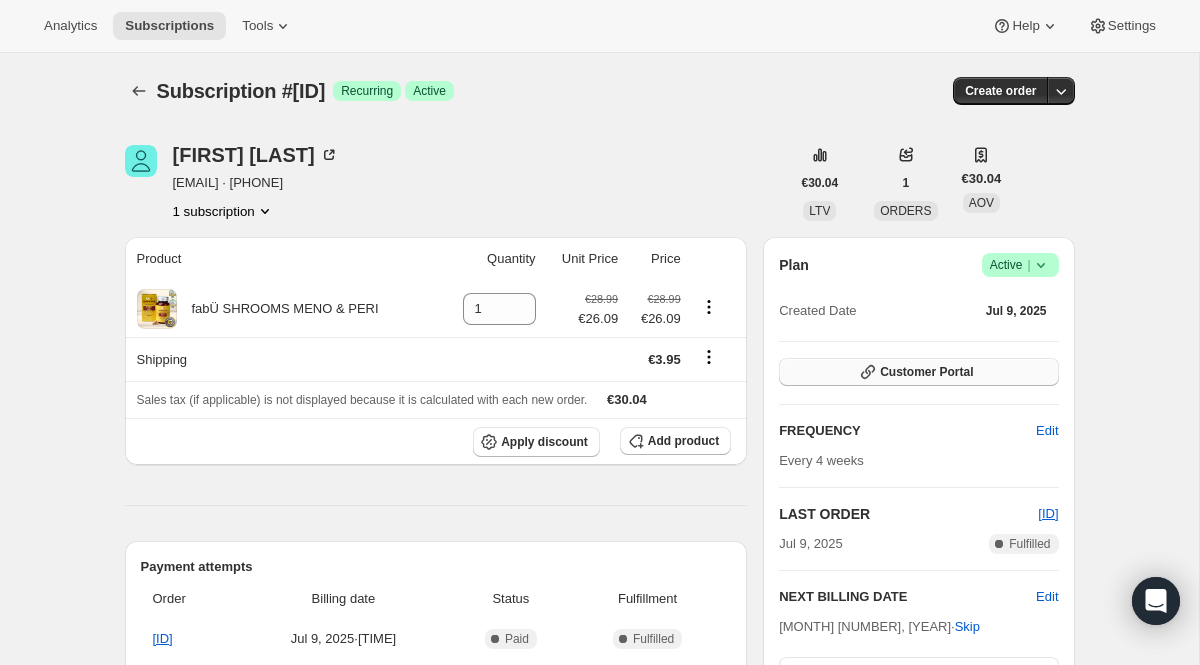 click on "Customer Portal" at bounding box center (926, 372) 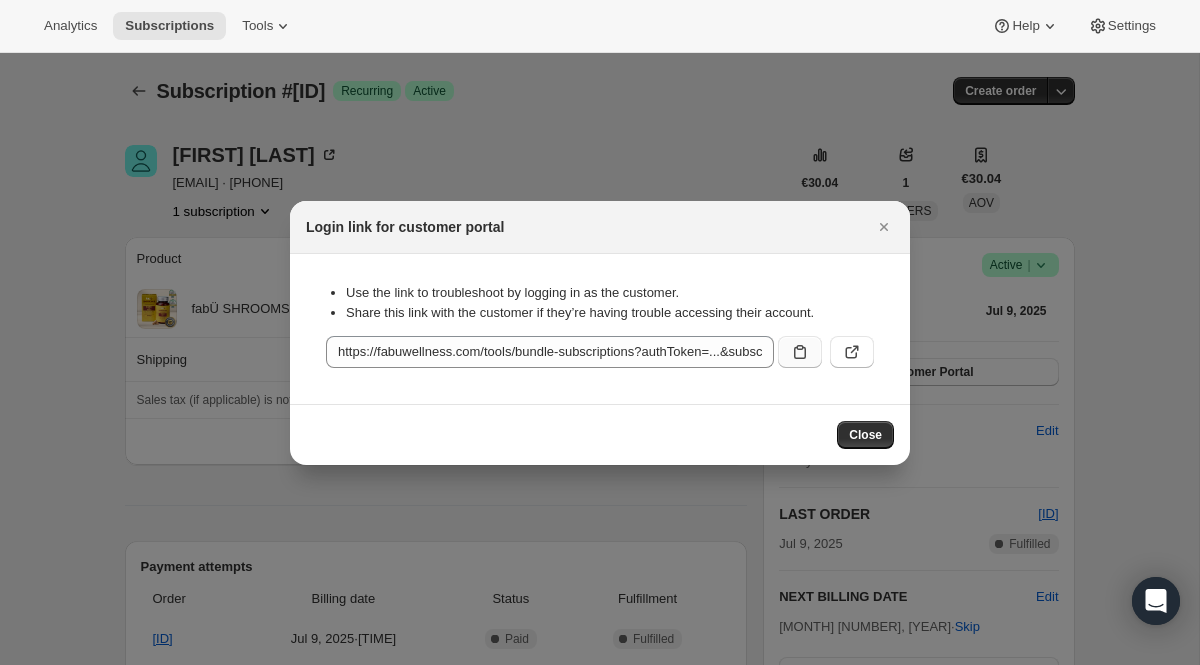 click 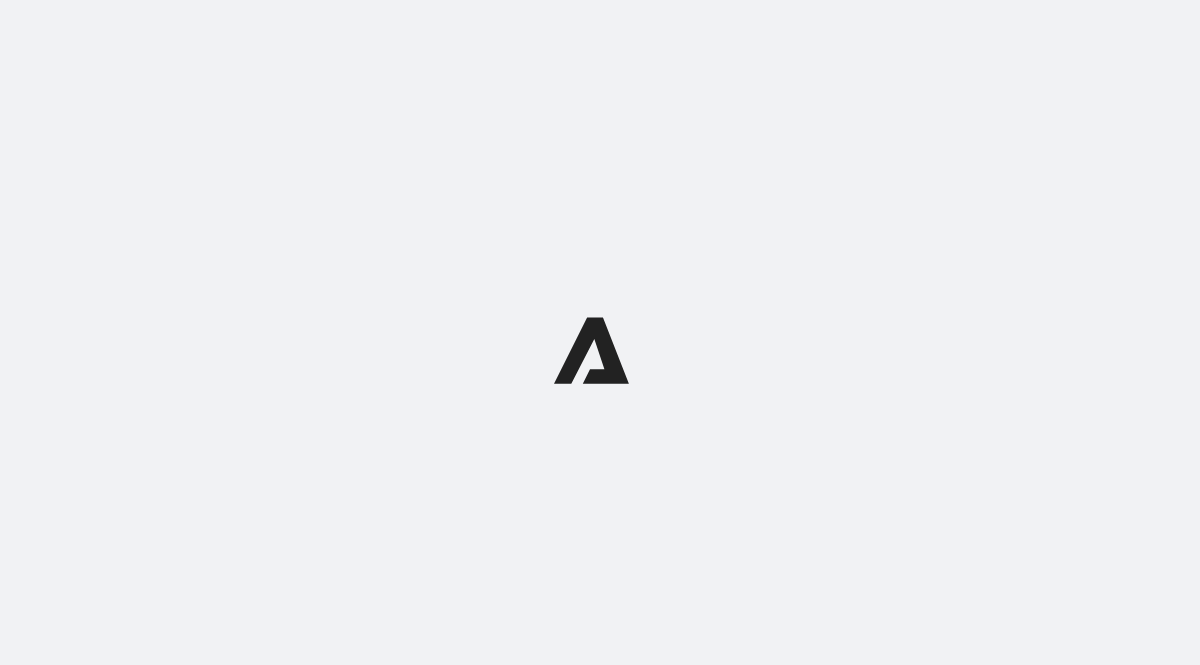 scroll, scrollTop: 0, scrollLeft: 0, axis: both 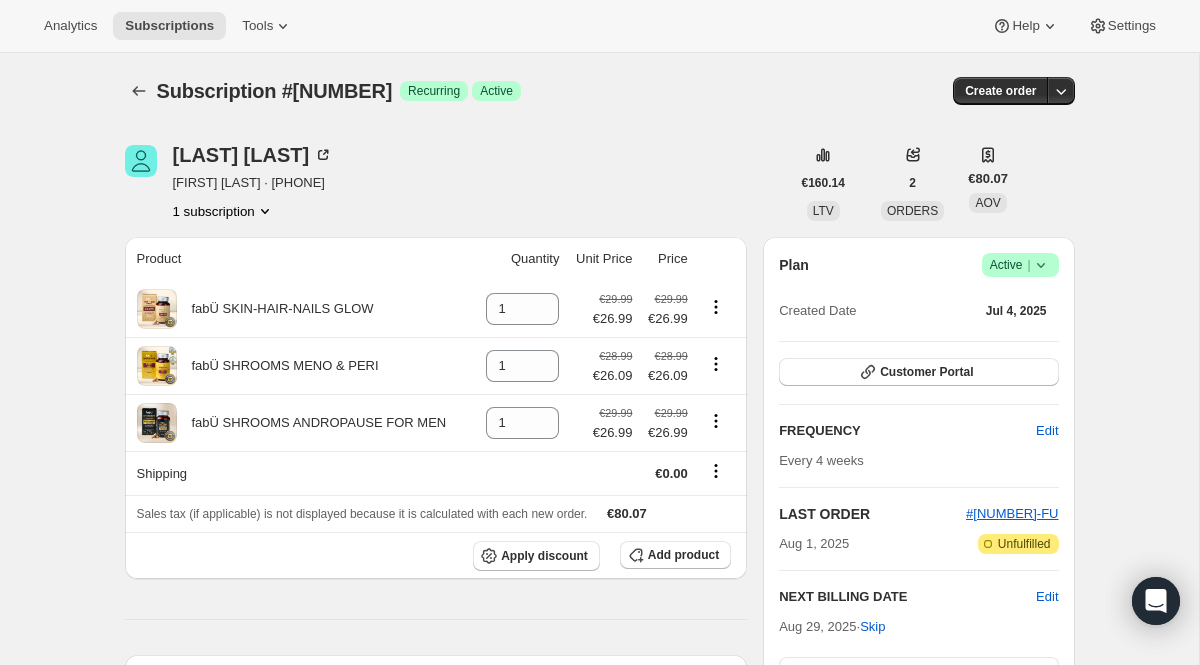 click on "Active |" at bounding box center (1020, 265) 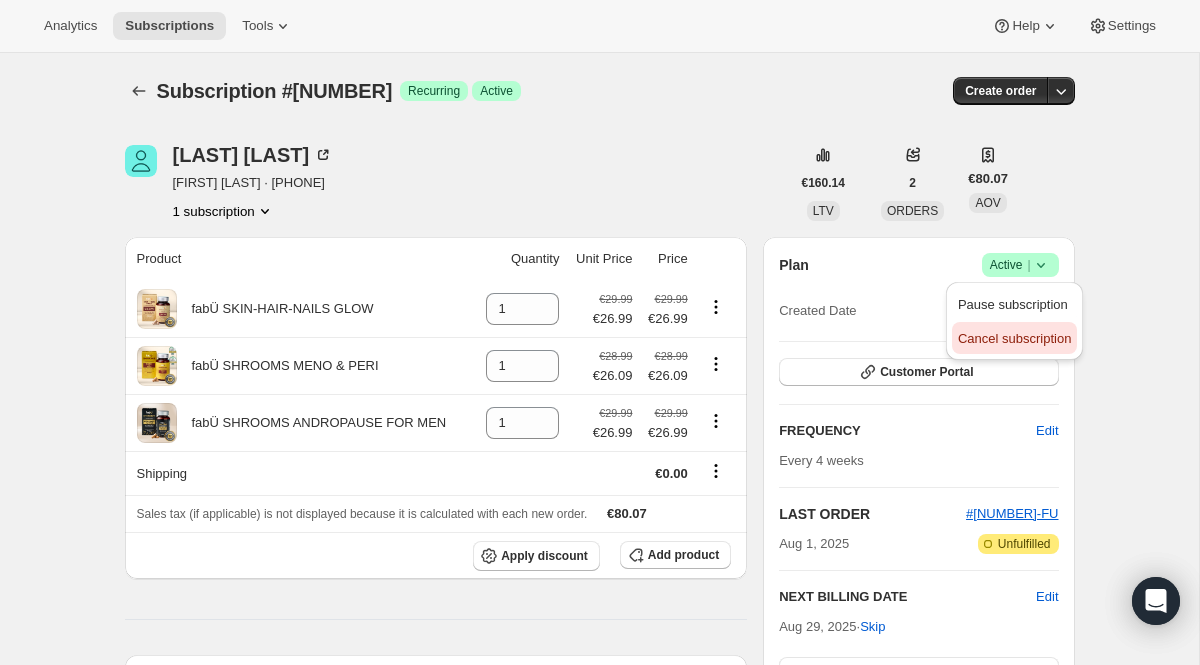 click on "Cancel subscription" at bounding box center [1014, 338] 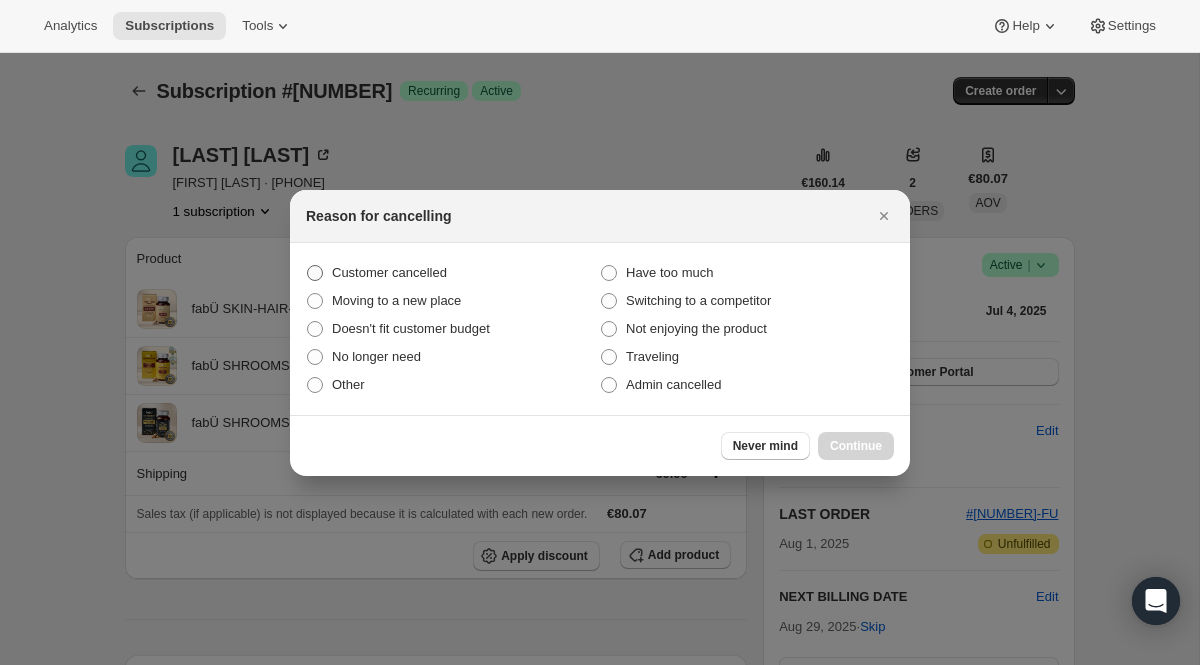 click on "Customer cancelled" at bounding box center (453, 273) 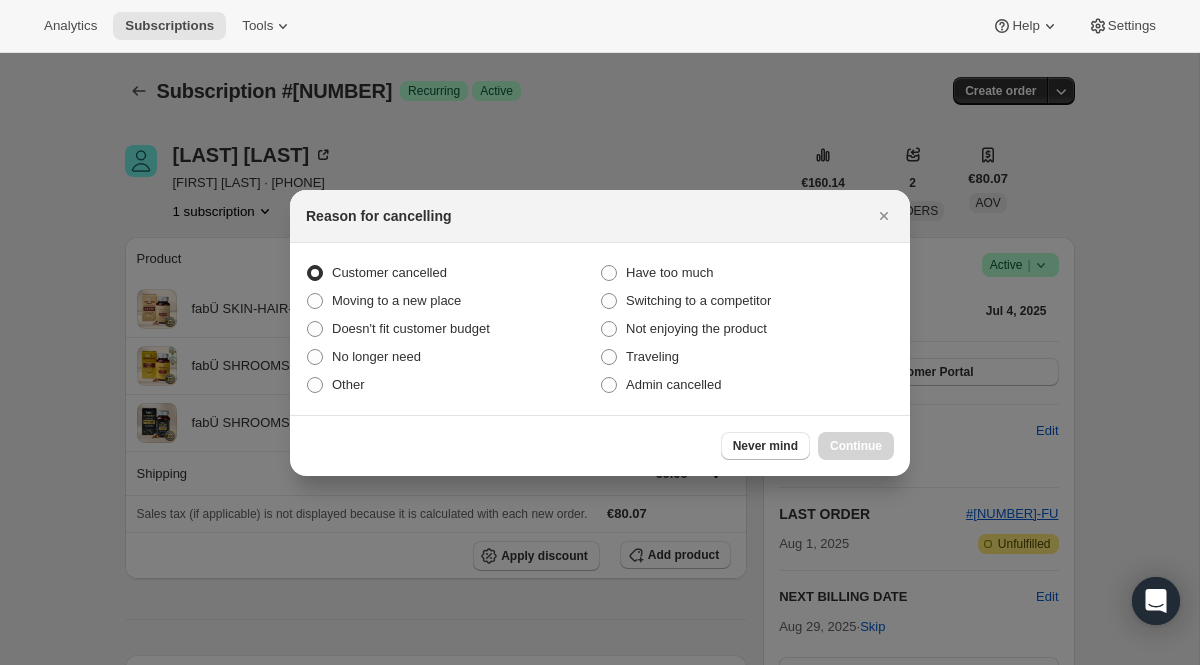 radio on "true" 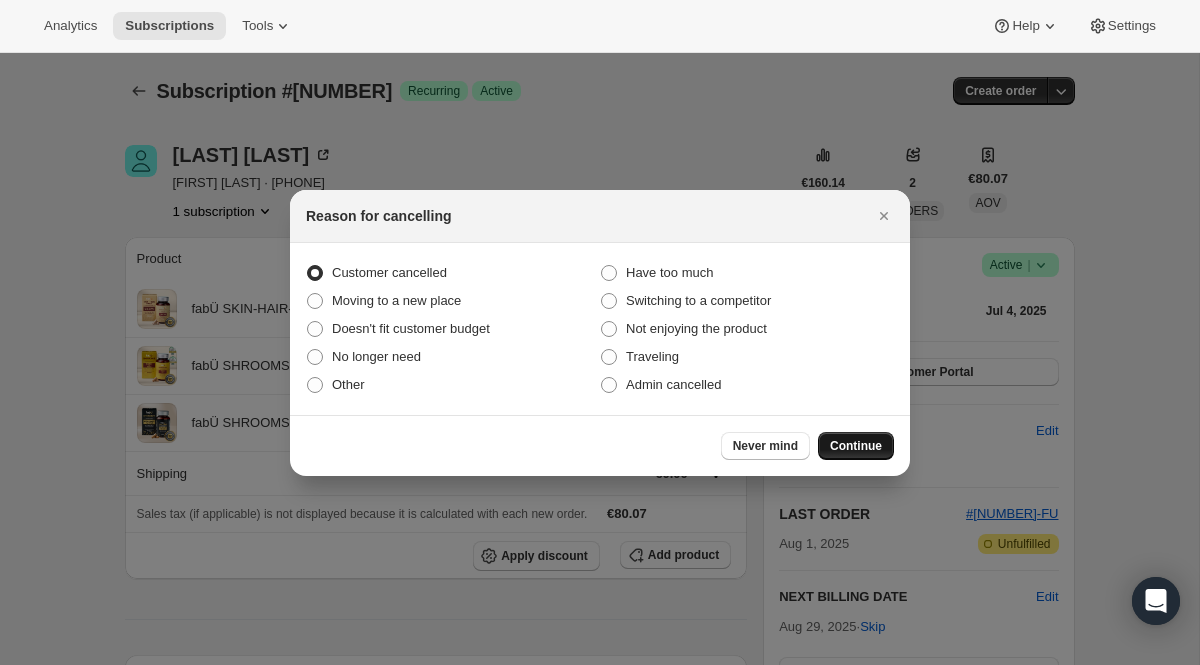 click on "Continue" at bounding box center [856, 446] 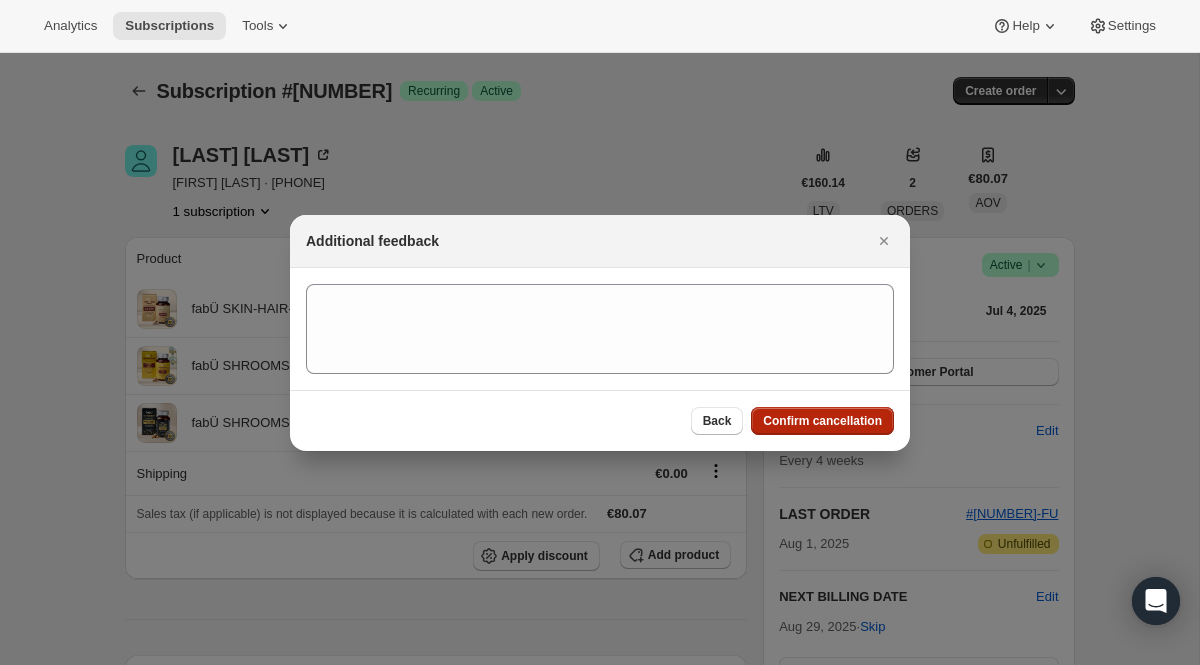 click on "Confirm cancellation" at bounding box center [822, 421] 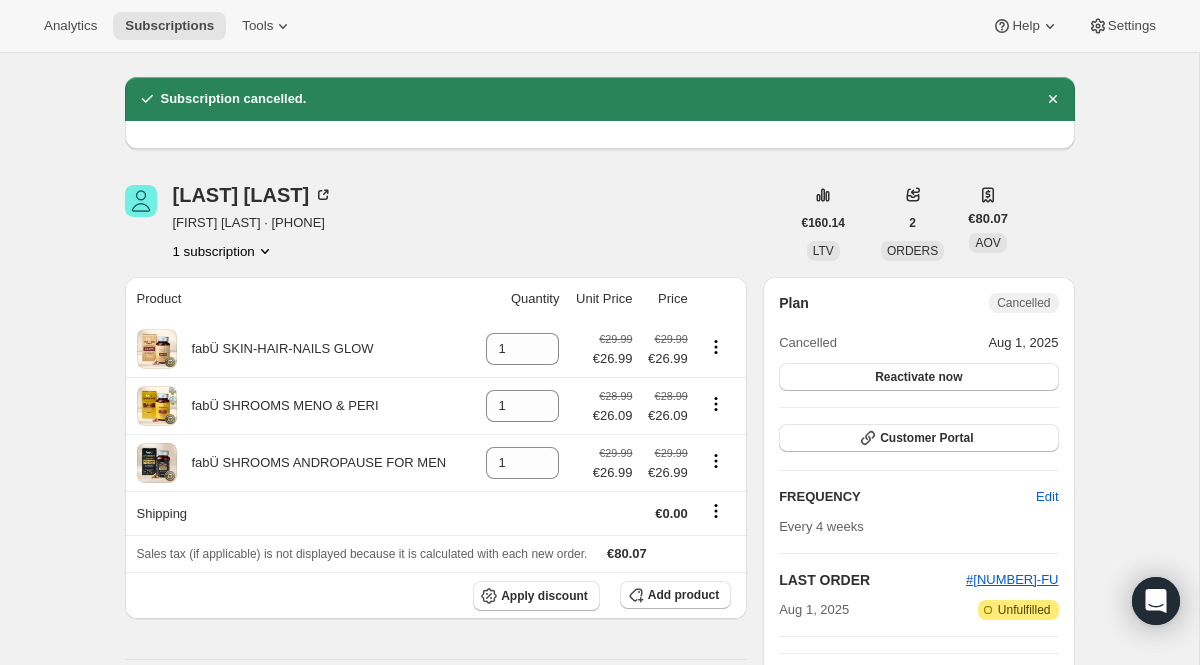 scroll, scrollTop: 0, scrollLeft: 0, axis: both 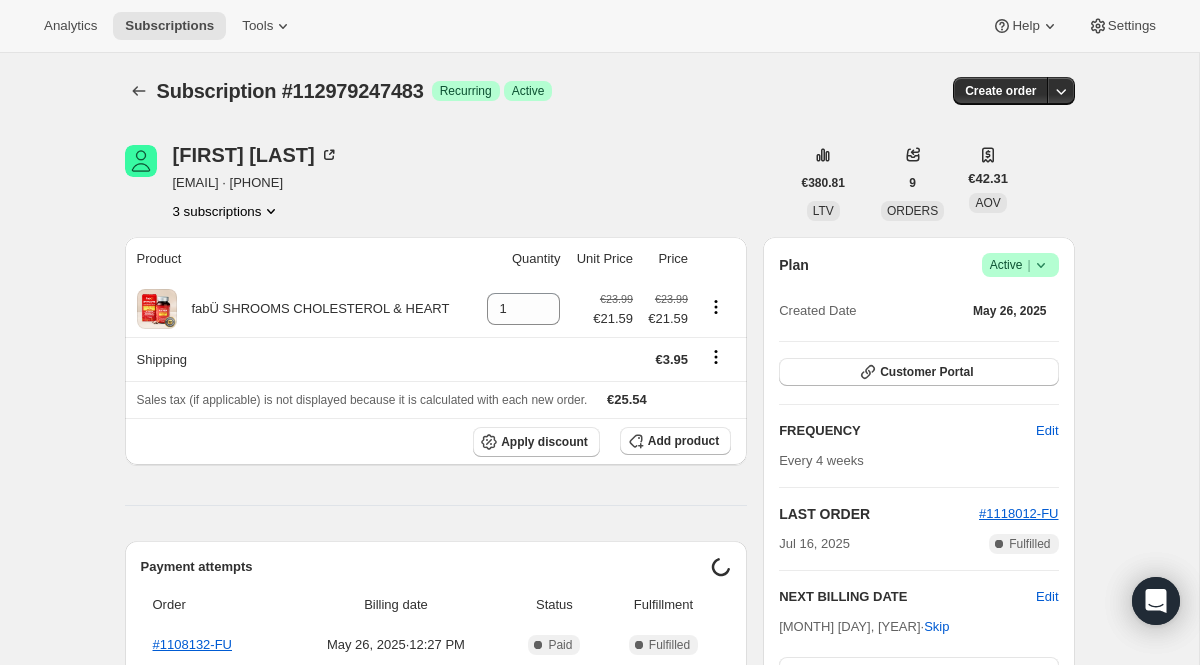 click on "Active |" at bounding box center (1020, 265) 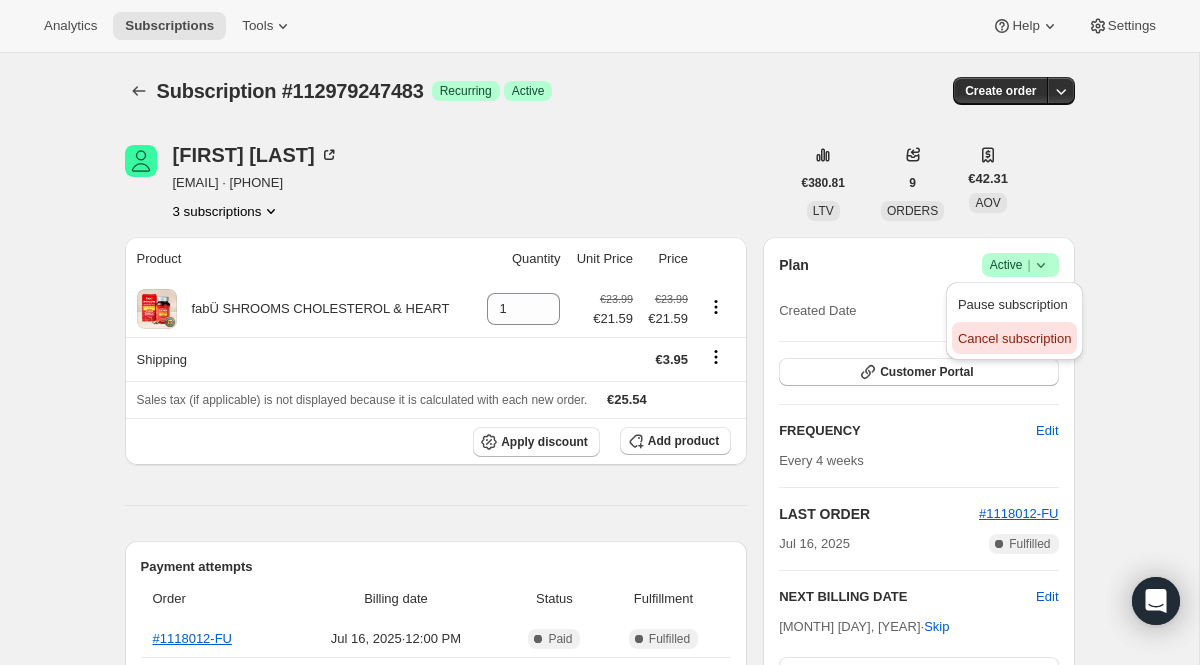 click on "Cancel subscription" at bounding box center (1014, 338) 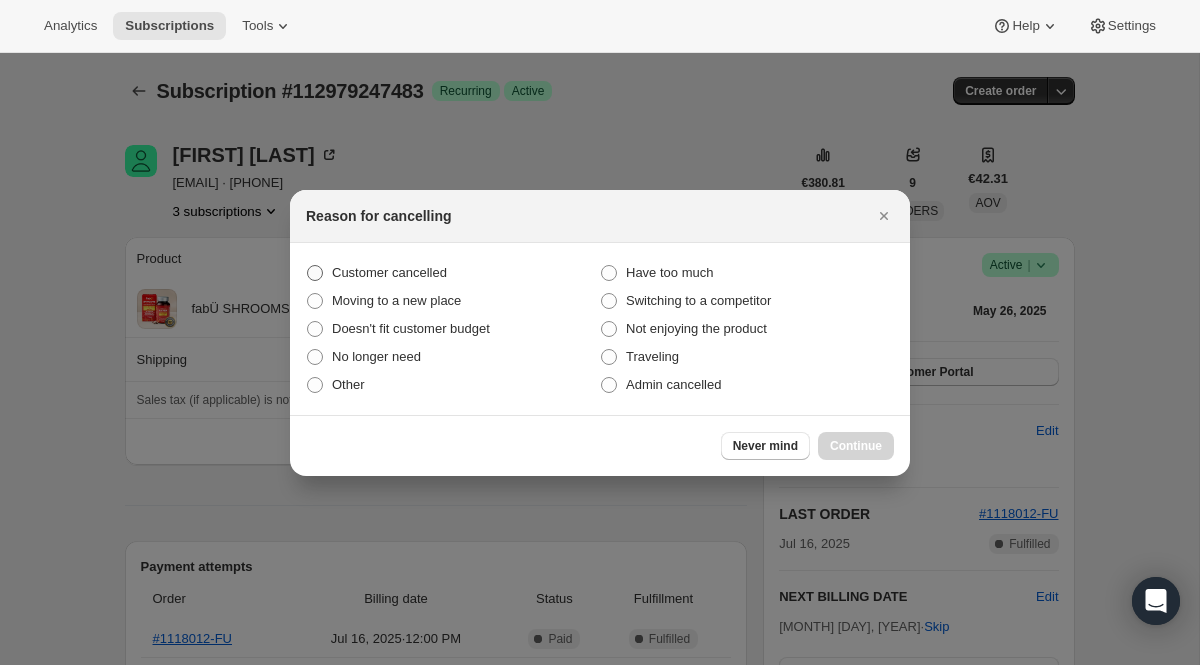 click on "Customer cancelled" at bounding box center [453, 273] 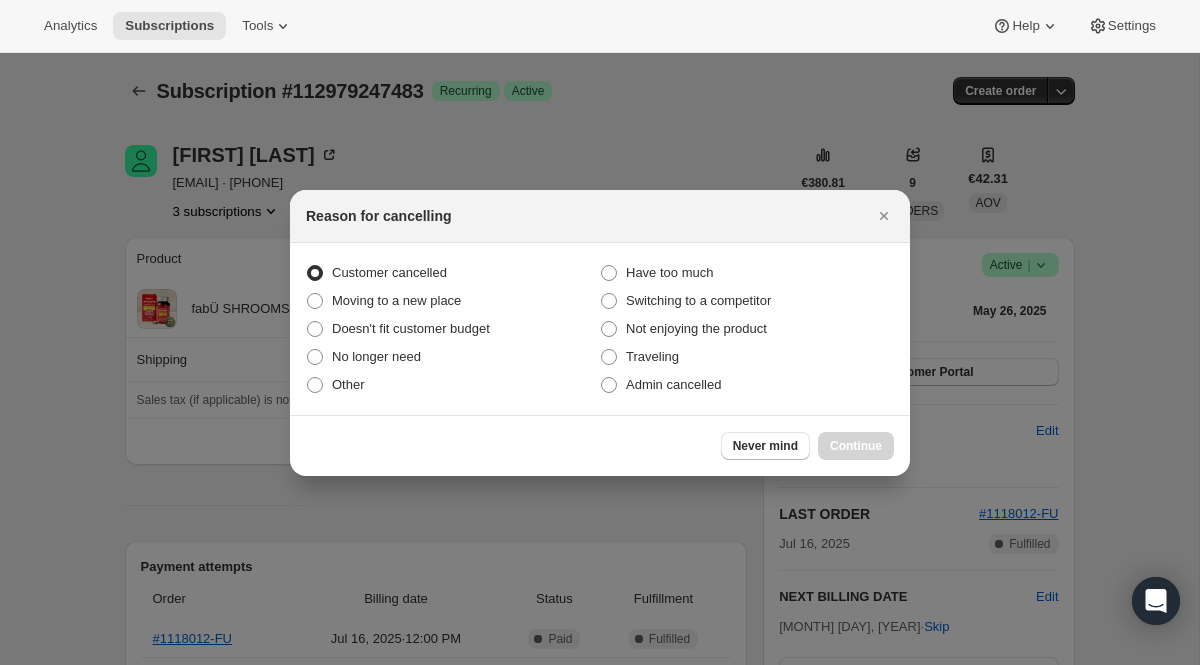 radio on "true" 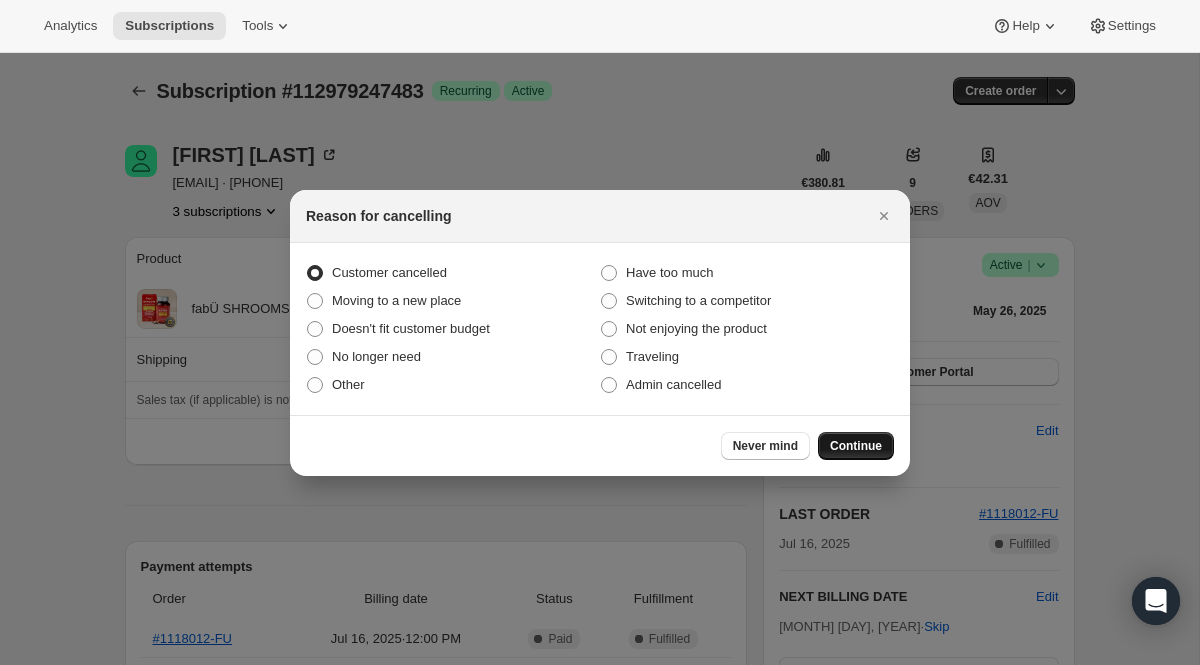 click on "Continue" at bounding box center [856, 446] 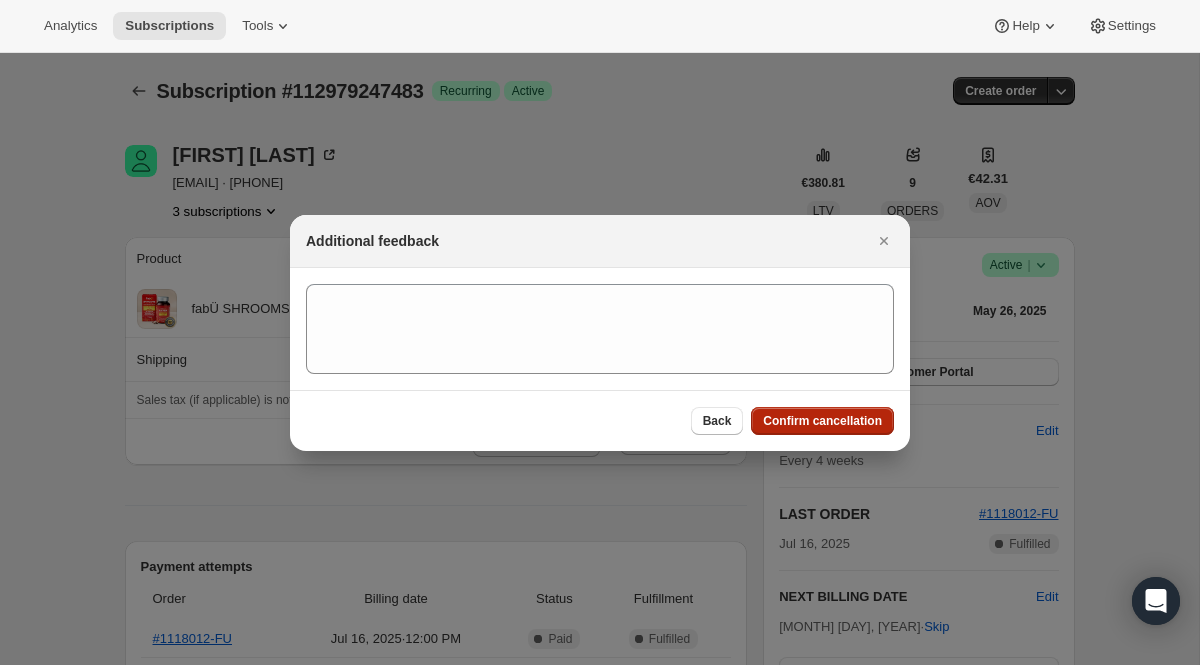 click on "Confirm cancellation" at bounding box center (822, 421) 